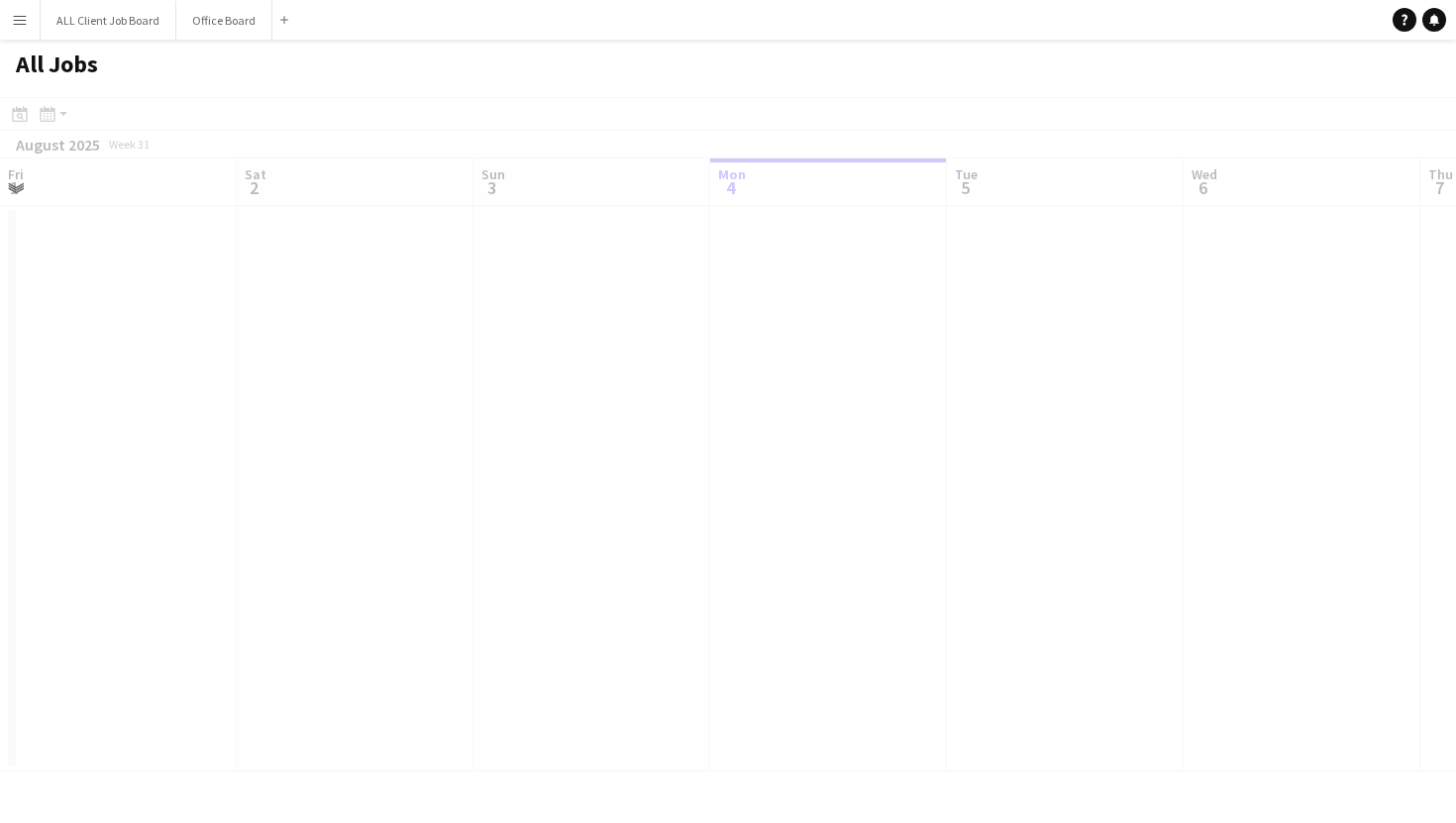 scroll, scrollTop: 0, scrollLeft: 0, axis: both 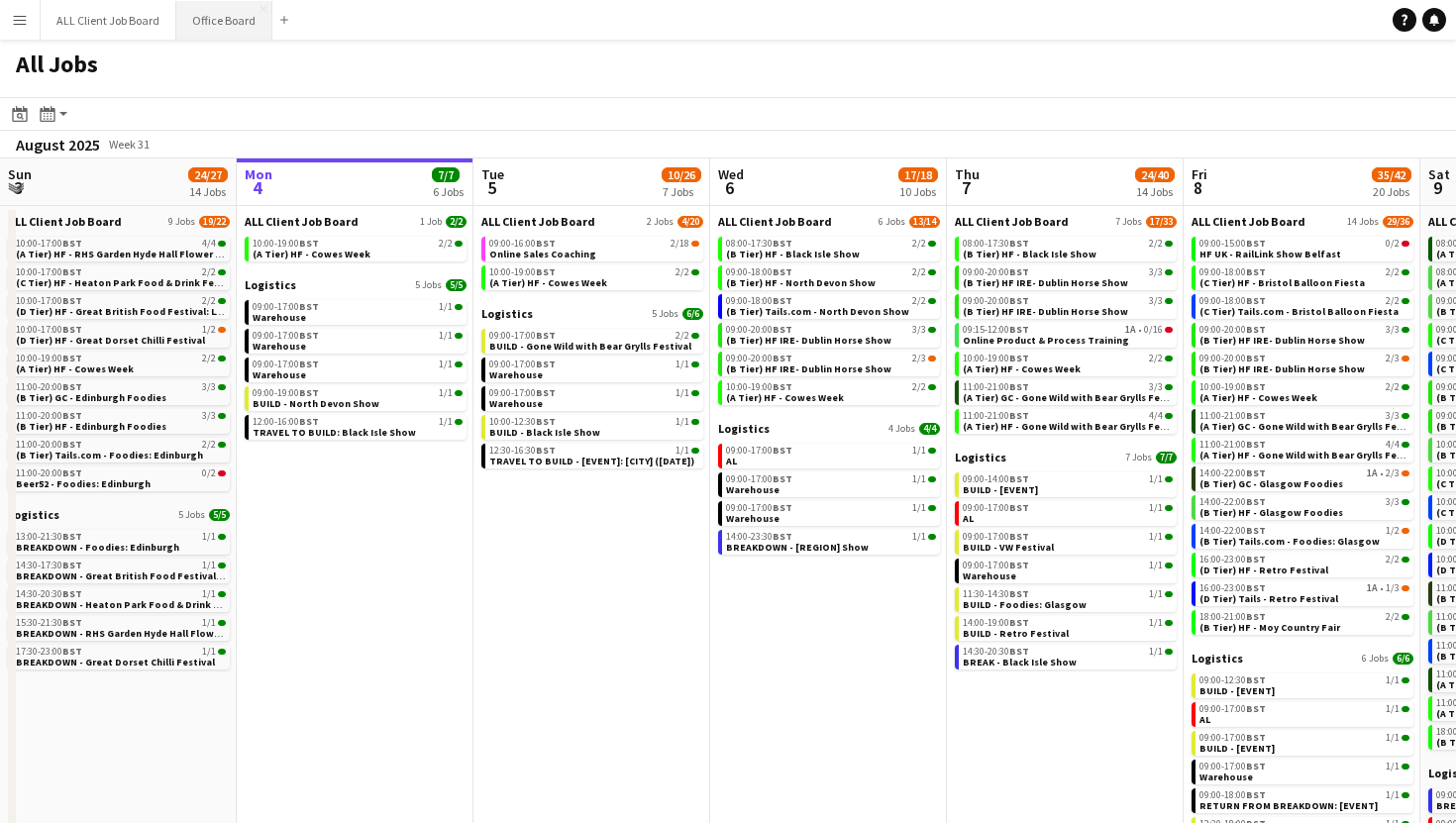 click on "Office Board
Close" at bounding box center [224, 20] 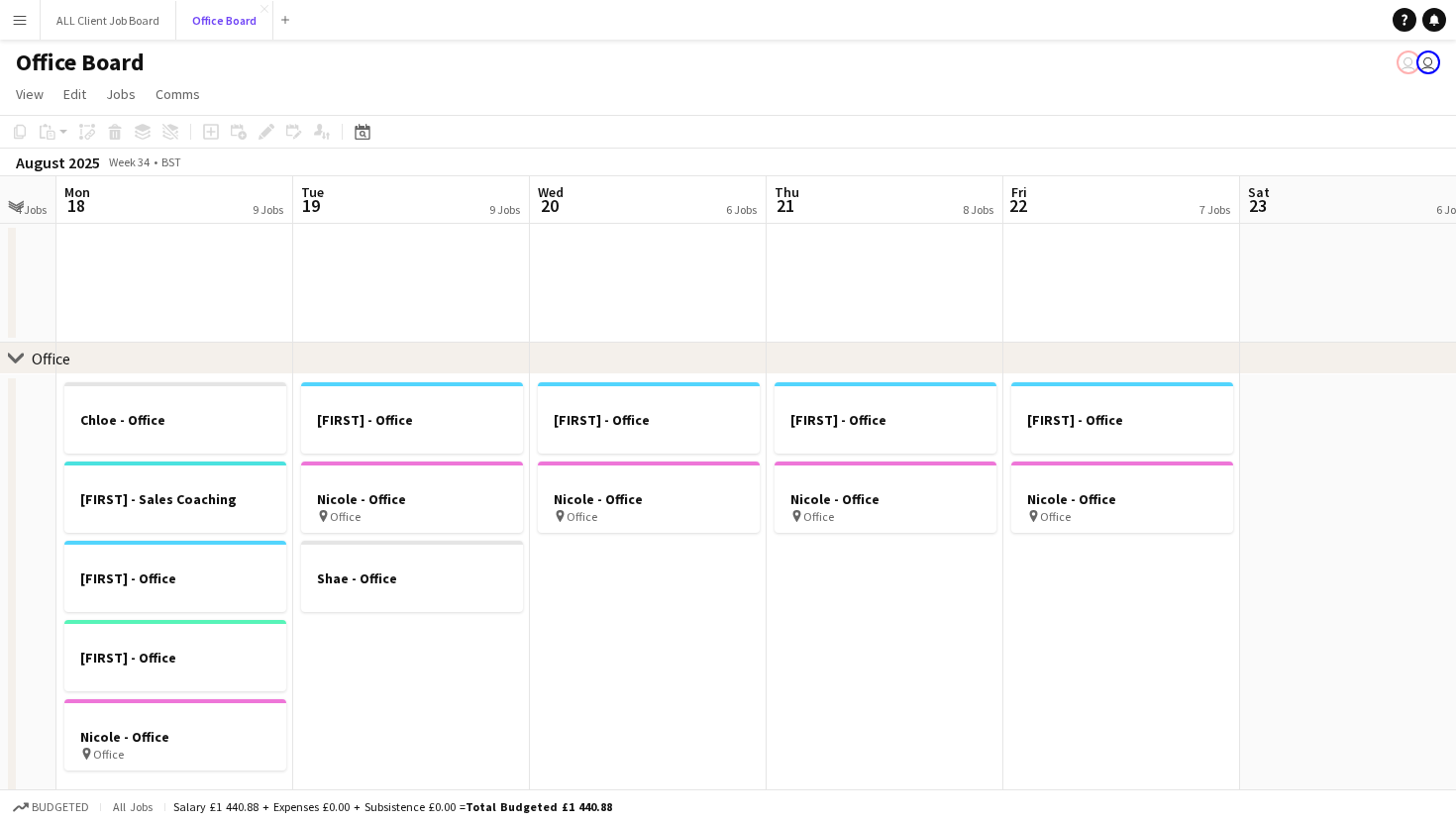 scroll, scrollTop: 0, scrollLeft: 808, axis: horizontal 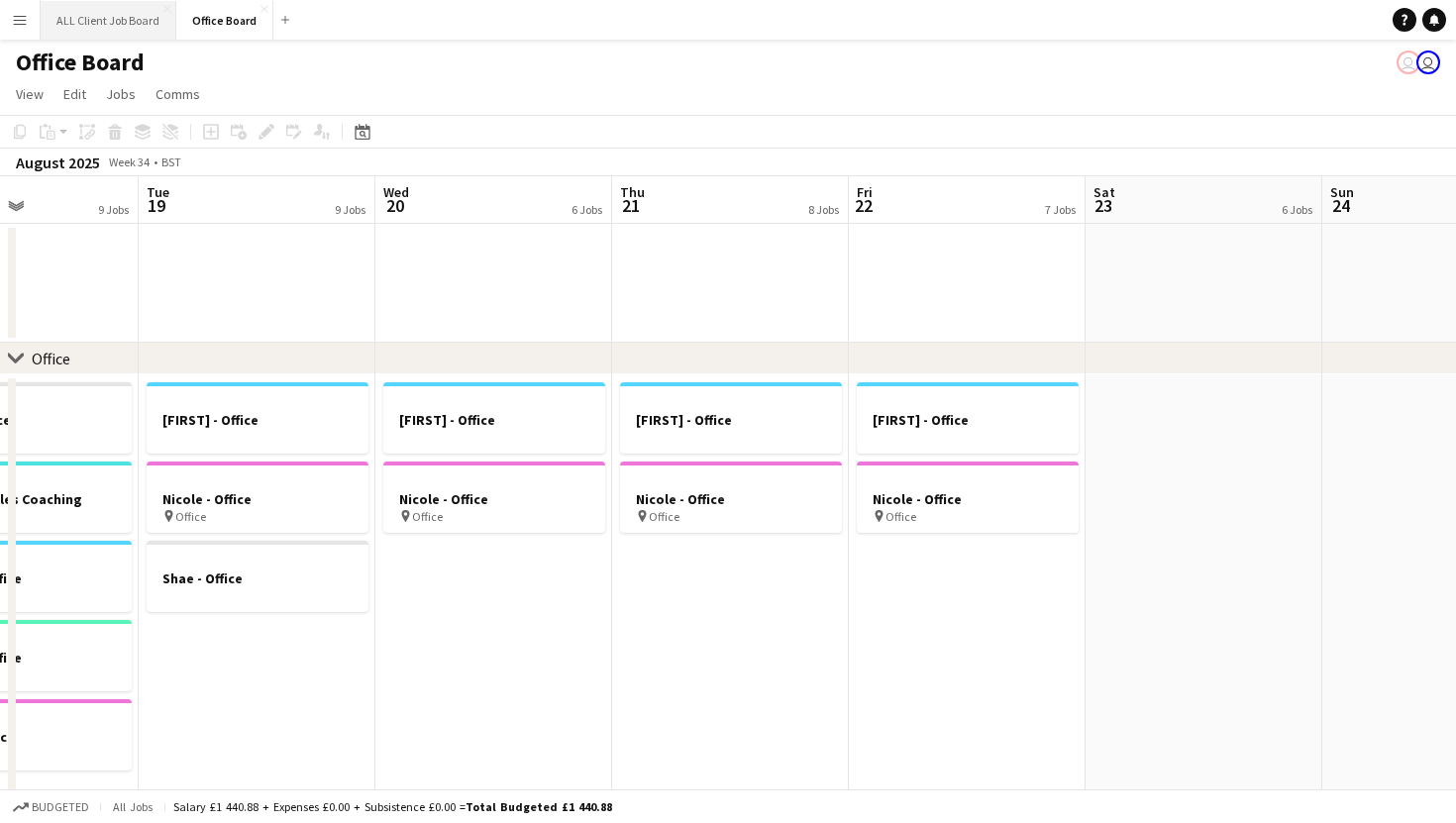 click on "ALL Client Job Board
Close" at bounding box center [108, 20] 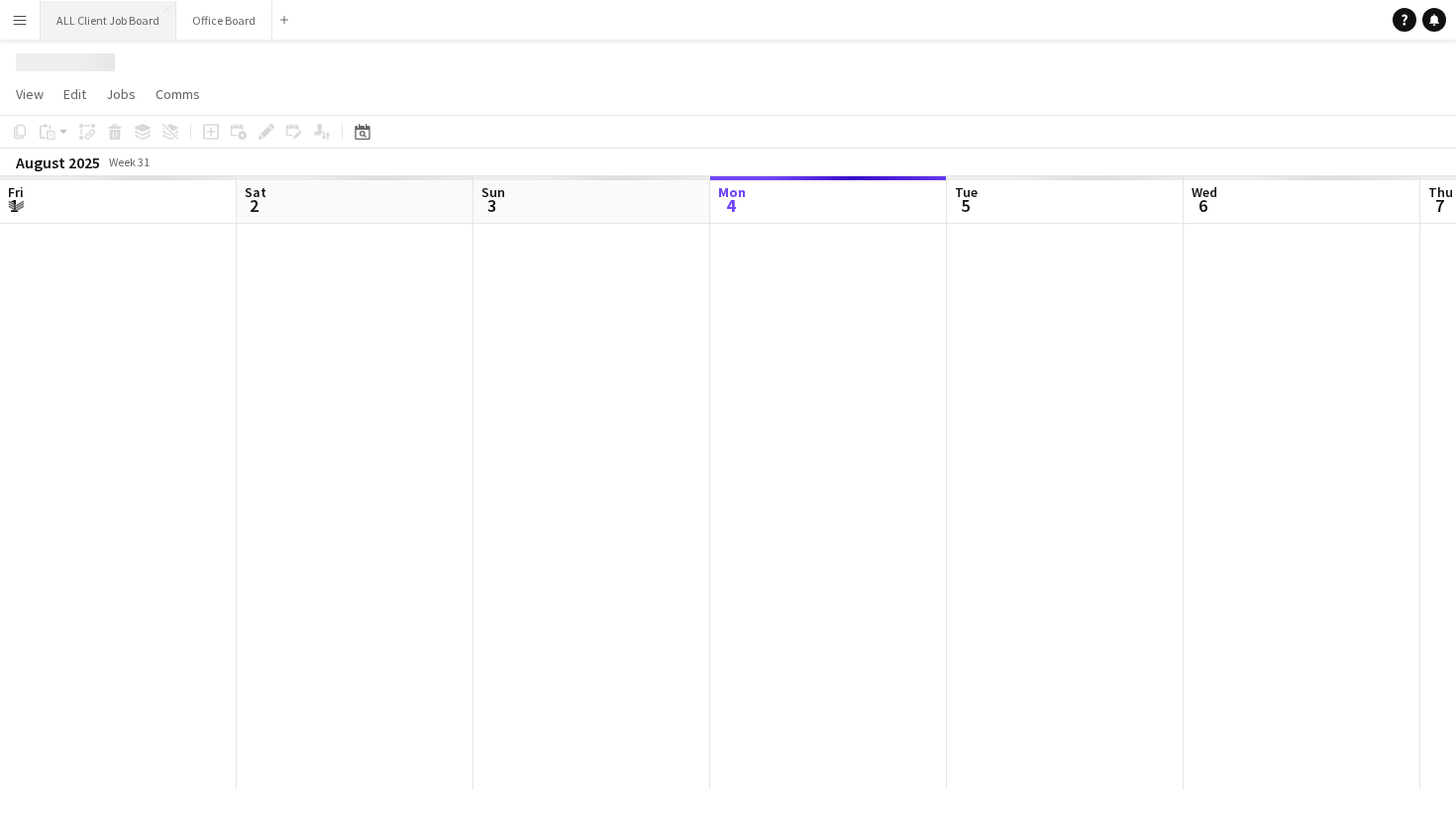 scroll, scrollTop: 0, scrollLeft: 473, axis: horizontal 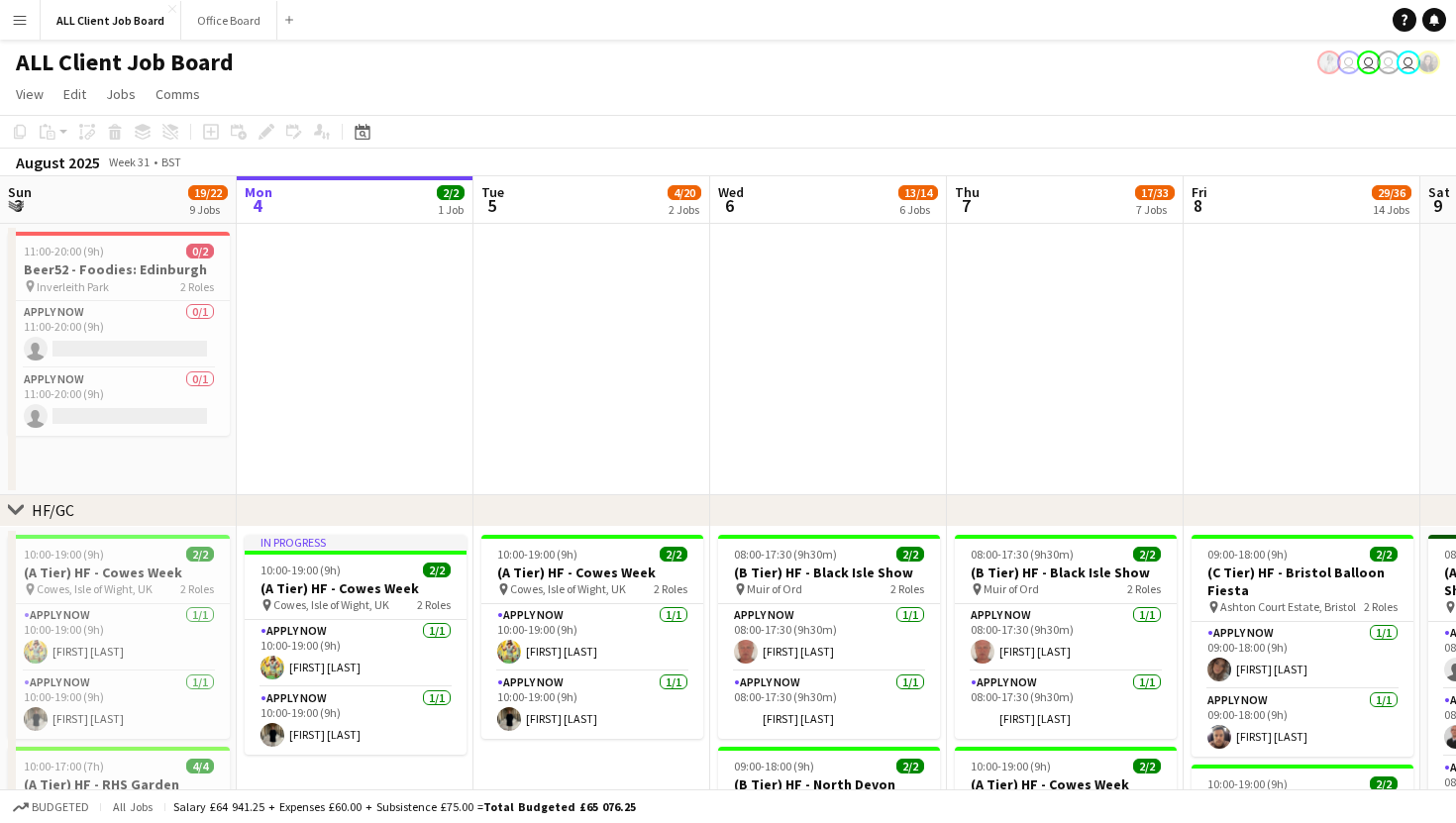 click on "Menu" at bounding box center [20, 20] 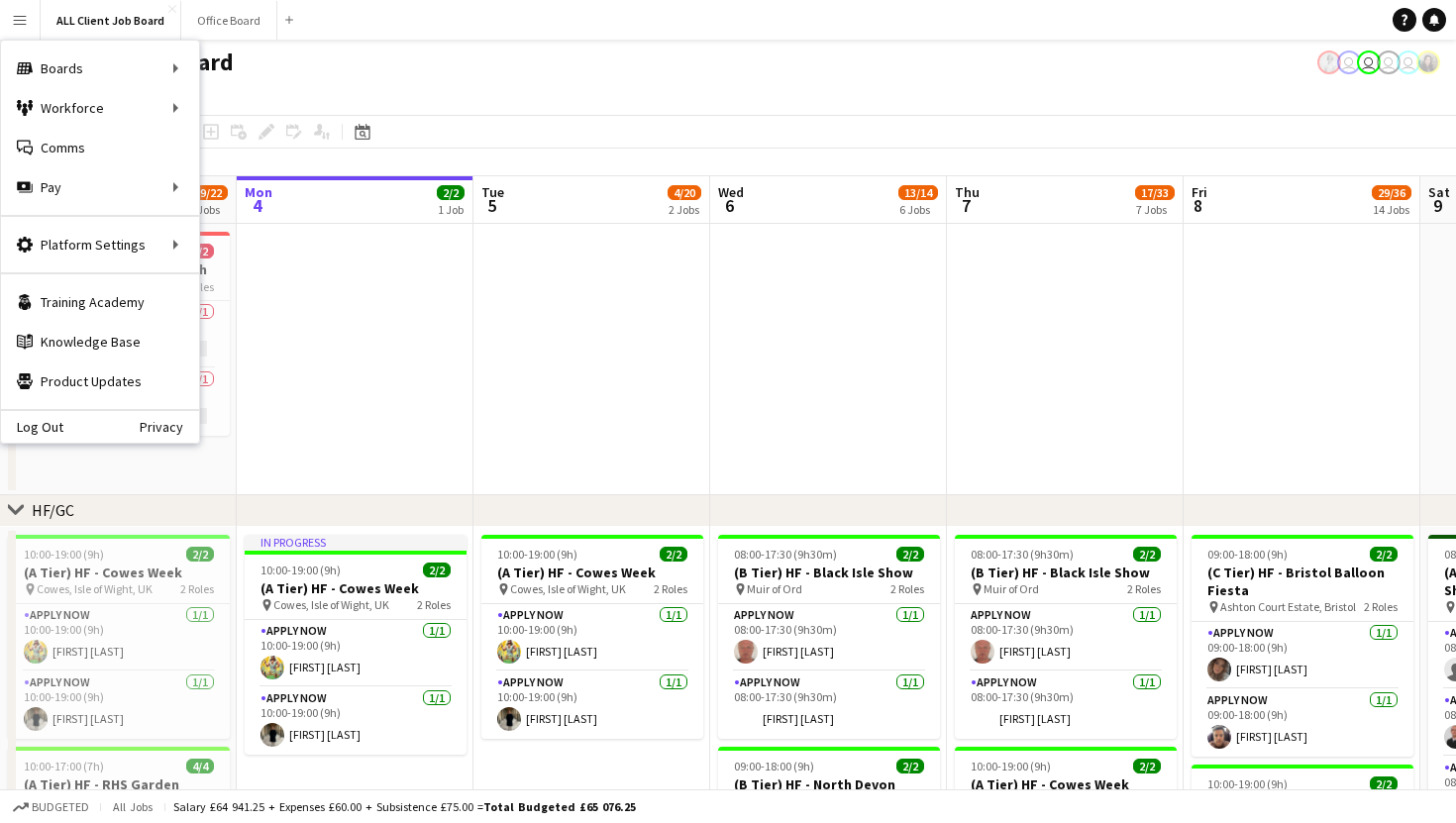 click at bounding box center [591, 360] 